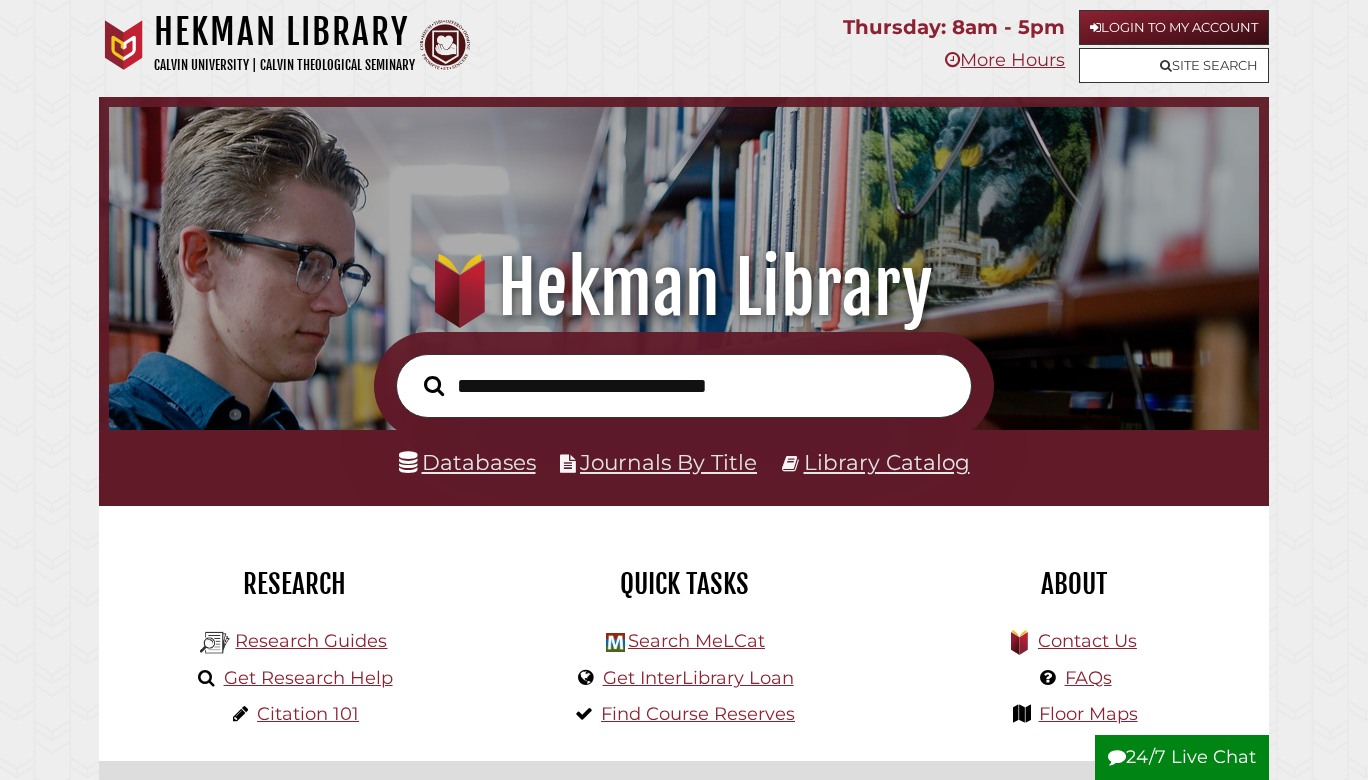 scroll, scrollTop: 186, scrollLeft: 0, axis: vertical 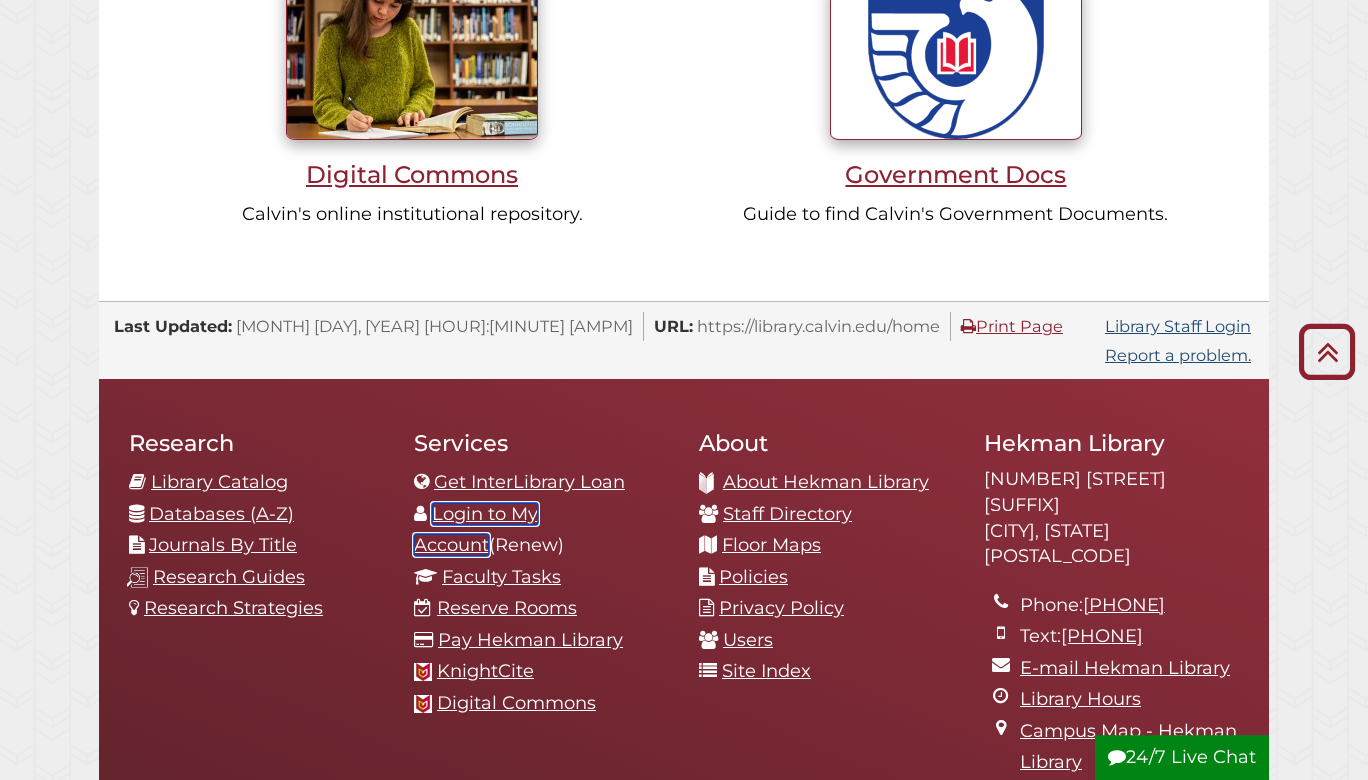 click on "Login to My Account" at bounding box center [476, 530] 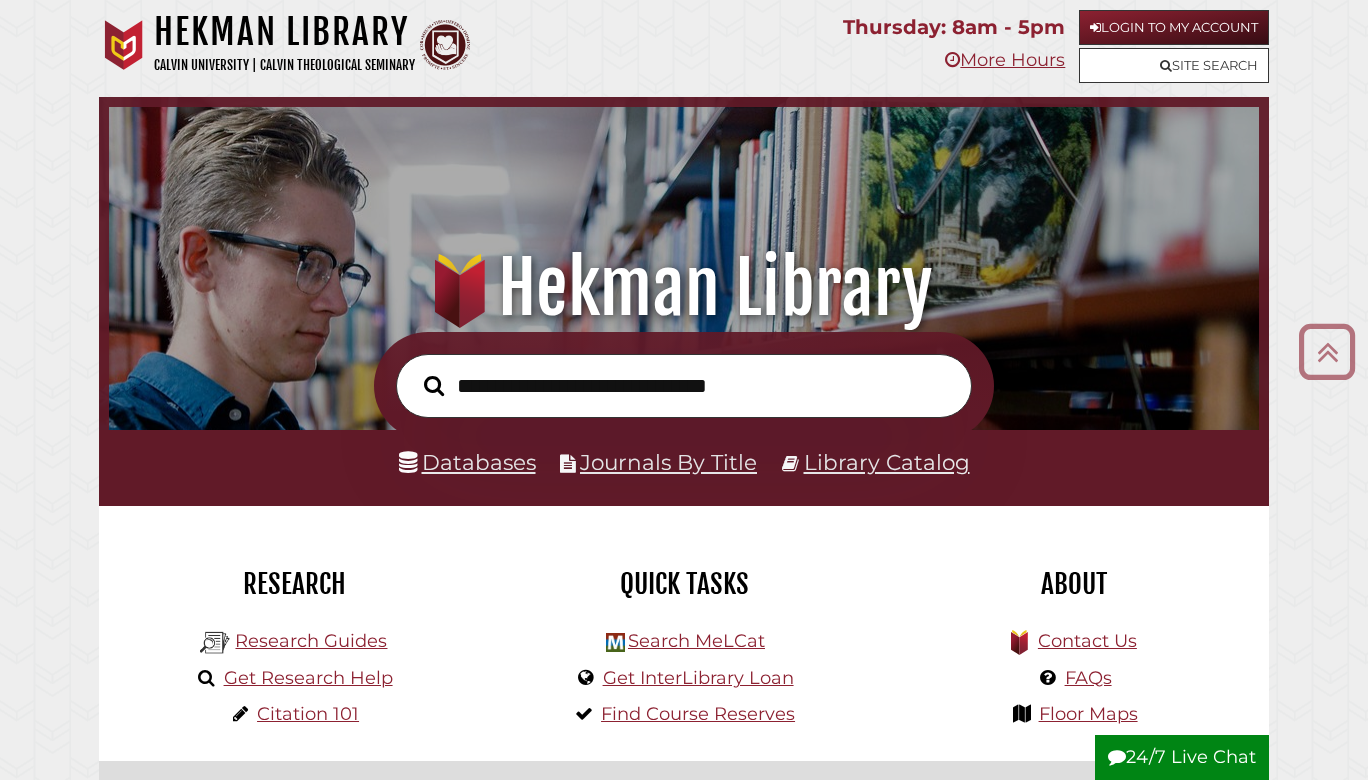 scroll, scrollTop: 2027, scrollLeft: 0, axis: vertical 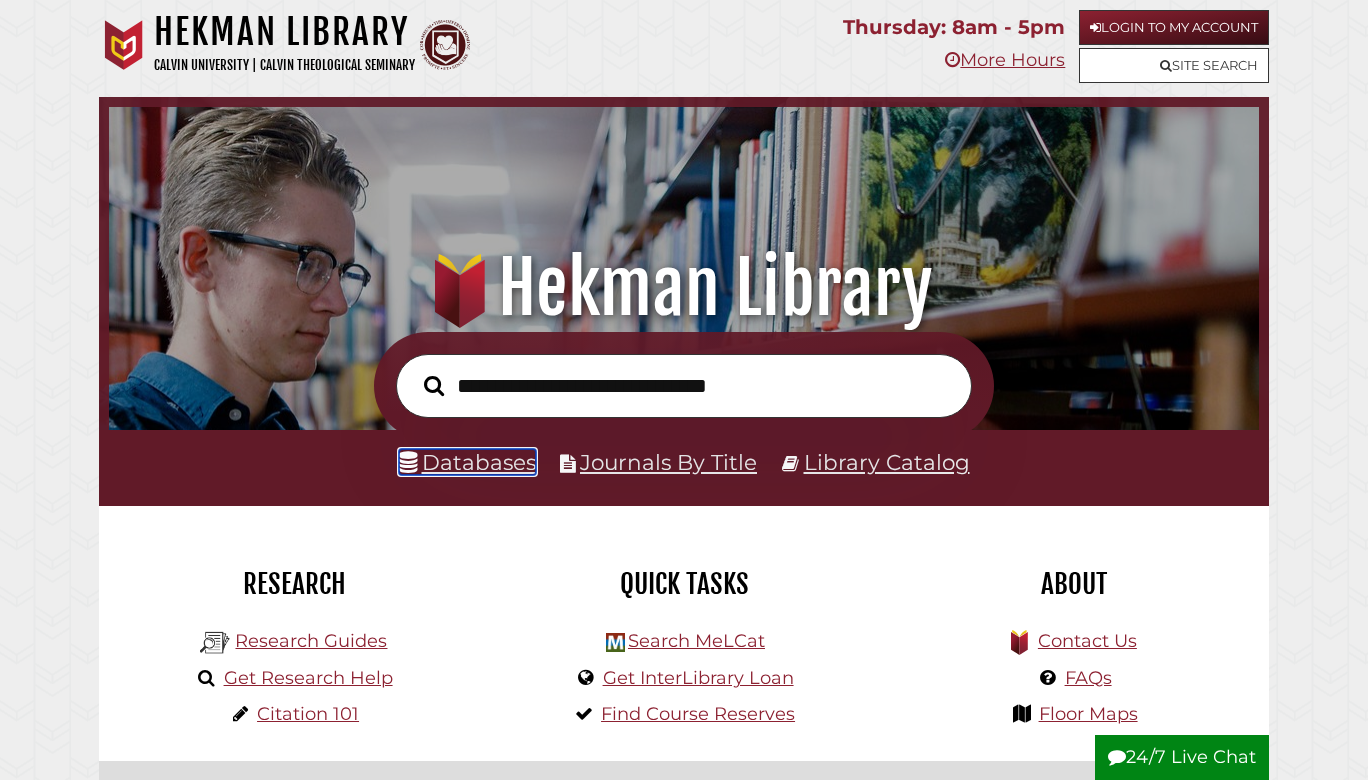 click on "Databases" at bounding box center (467, 462) 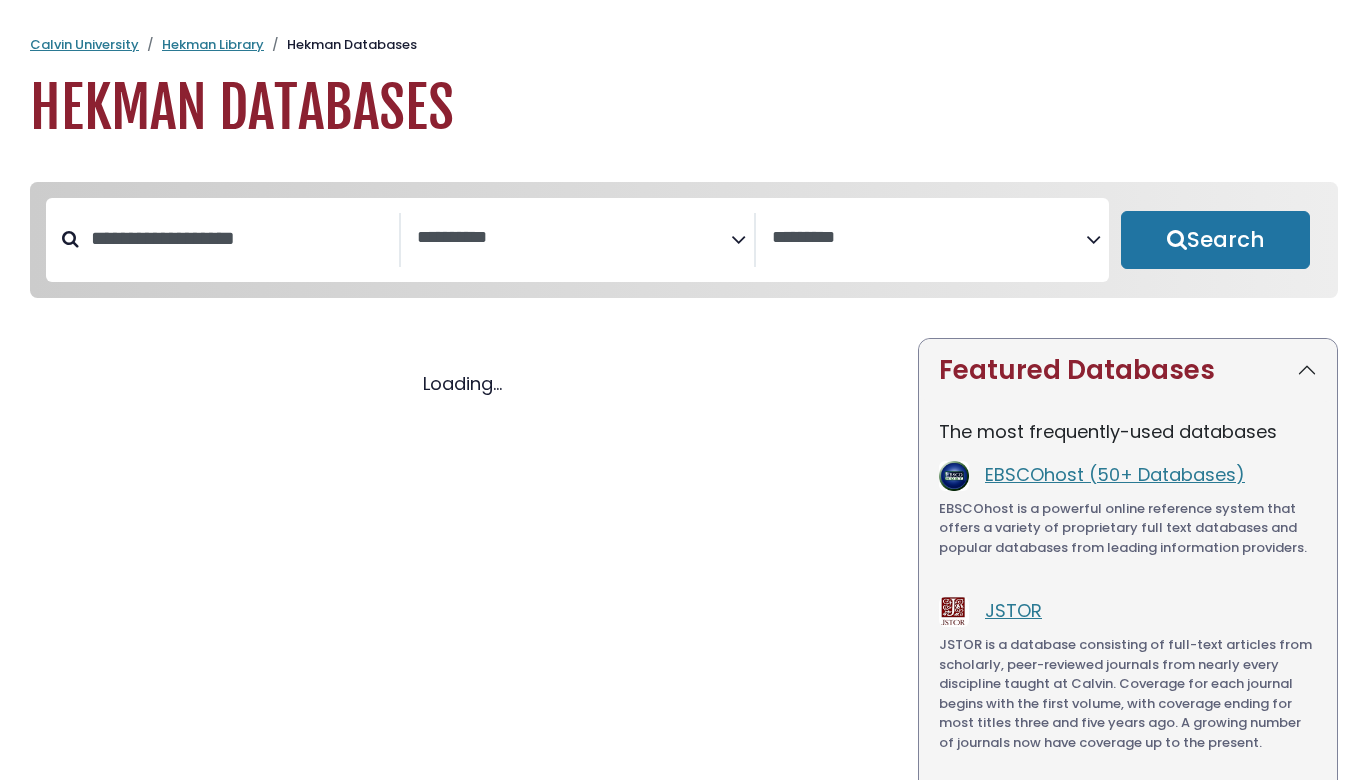 select 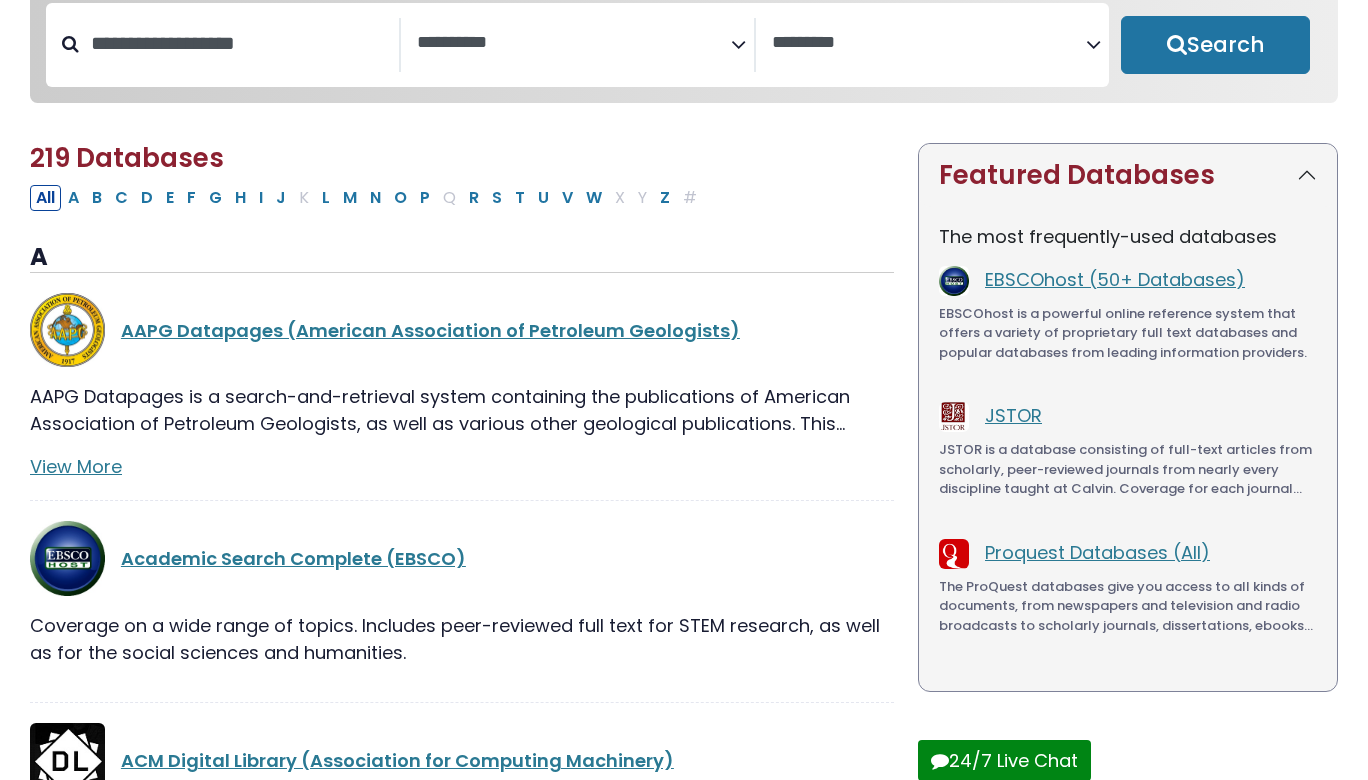 scroll, scrollTop: 196, scrollLeft: 0, axis: vertical 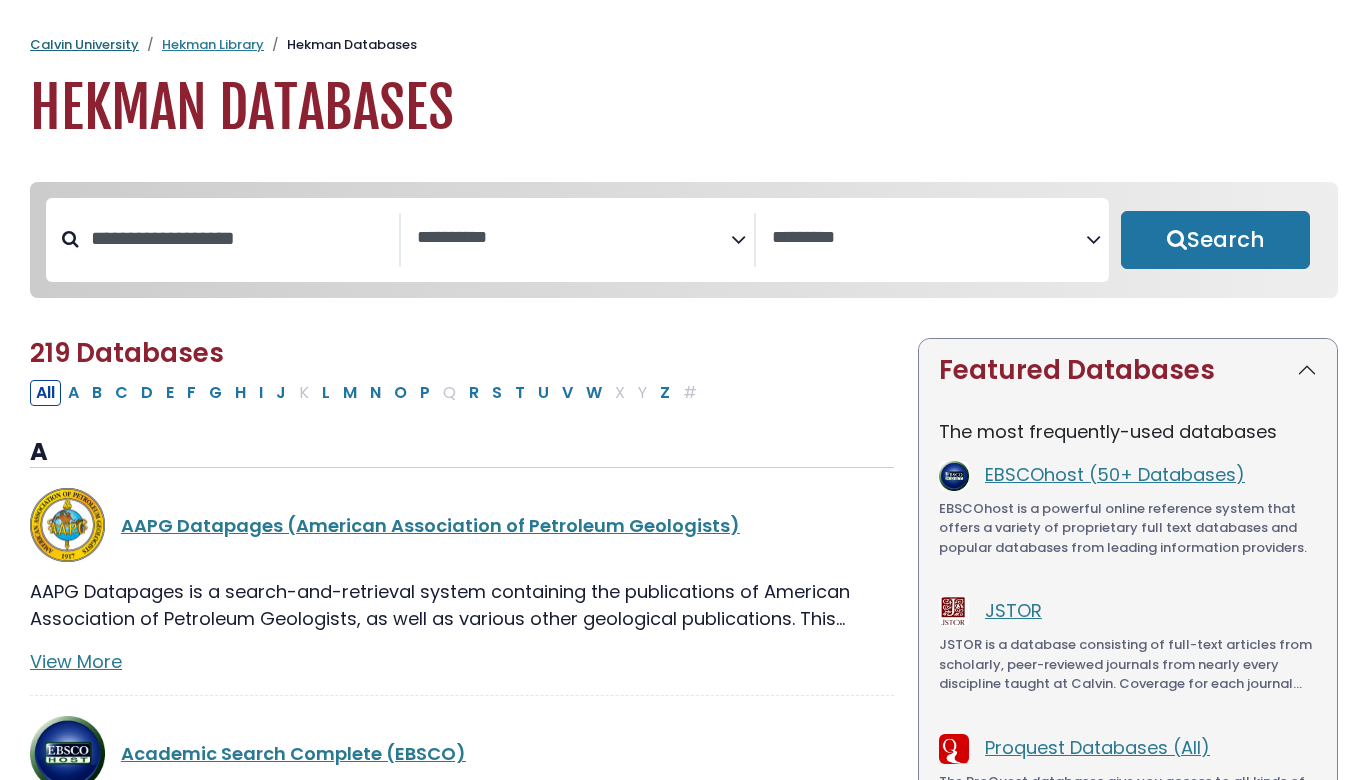 click on "Calvin University" at bounding box center [84, 44] 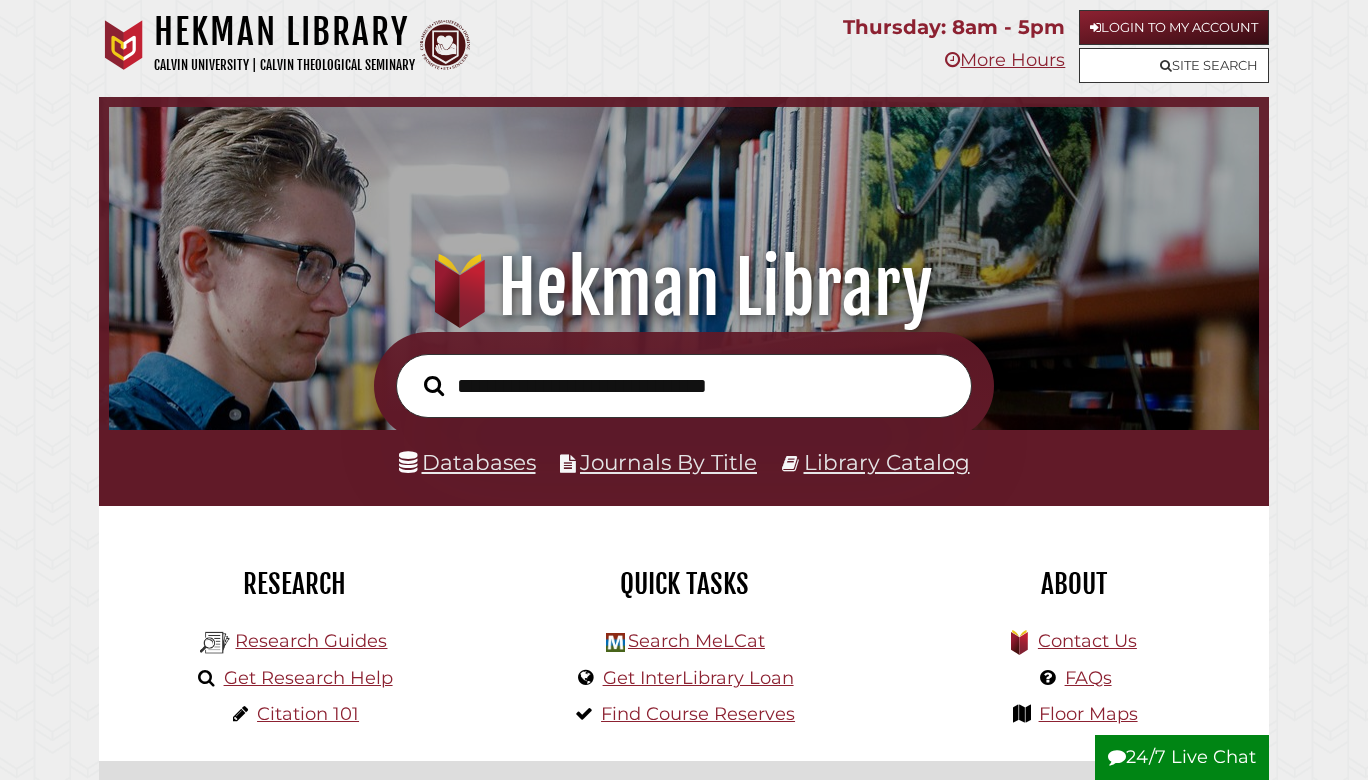 scroll, scrollTop: 0, scrollLeft: 0, axis: both 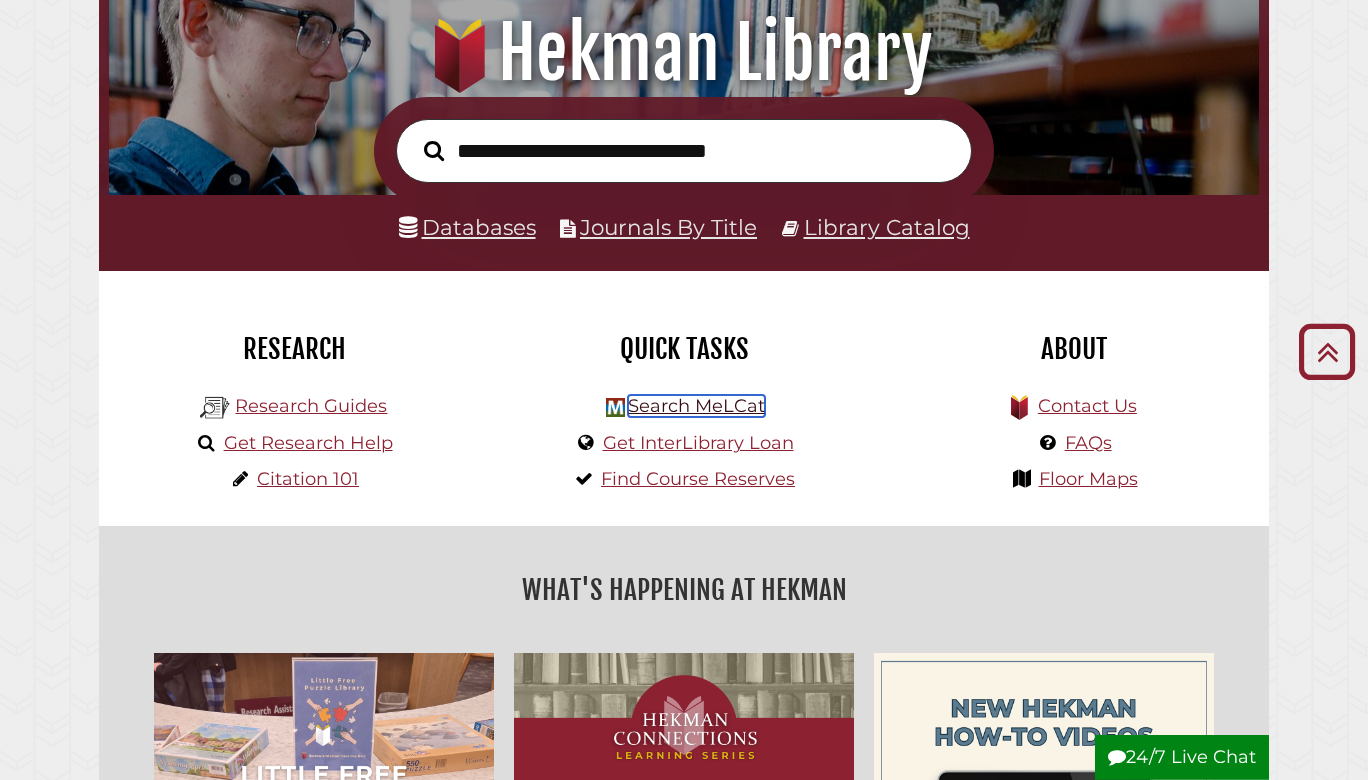 click on "Search MeLCat" at bounding box center (696, 406) 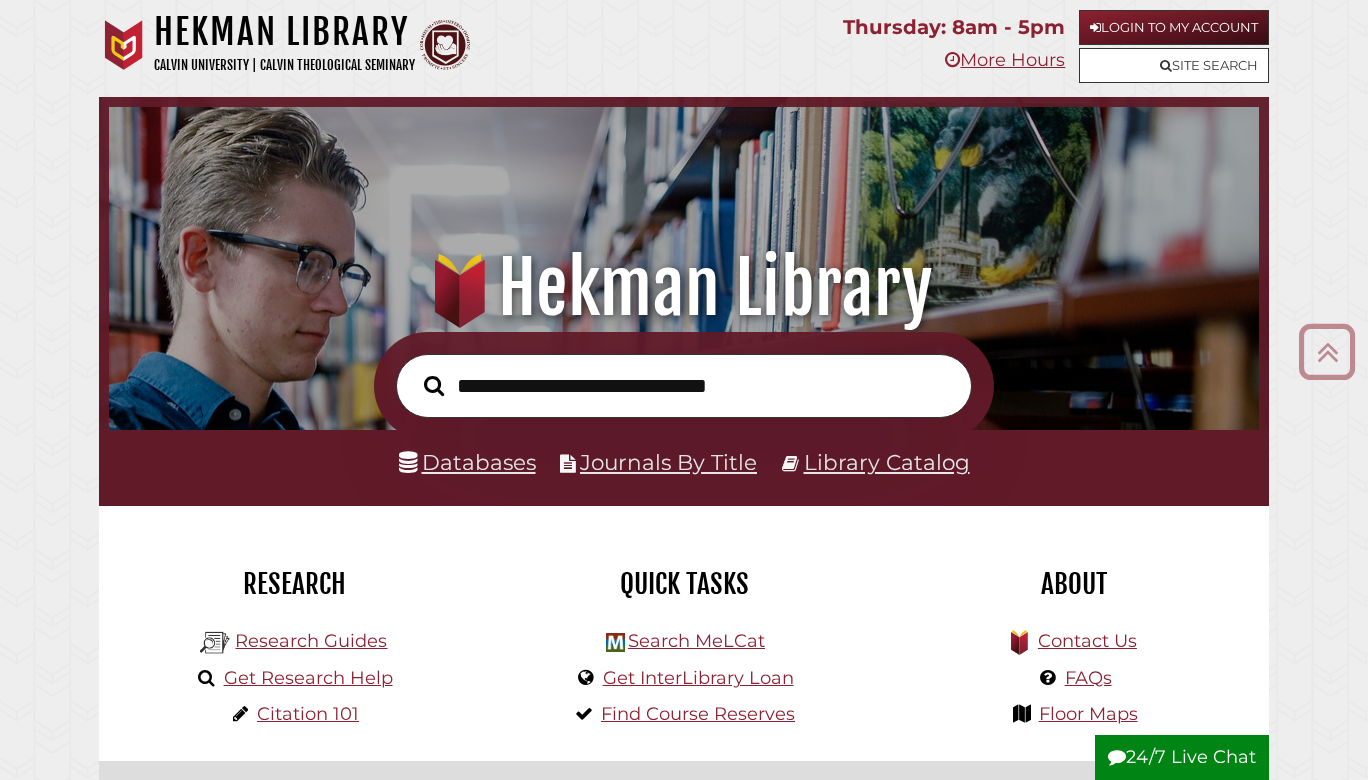 scroll, scrollTop: 235, scrollLeft: 0, axis: vertical 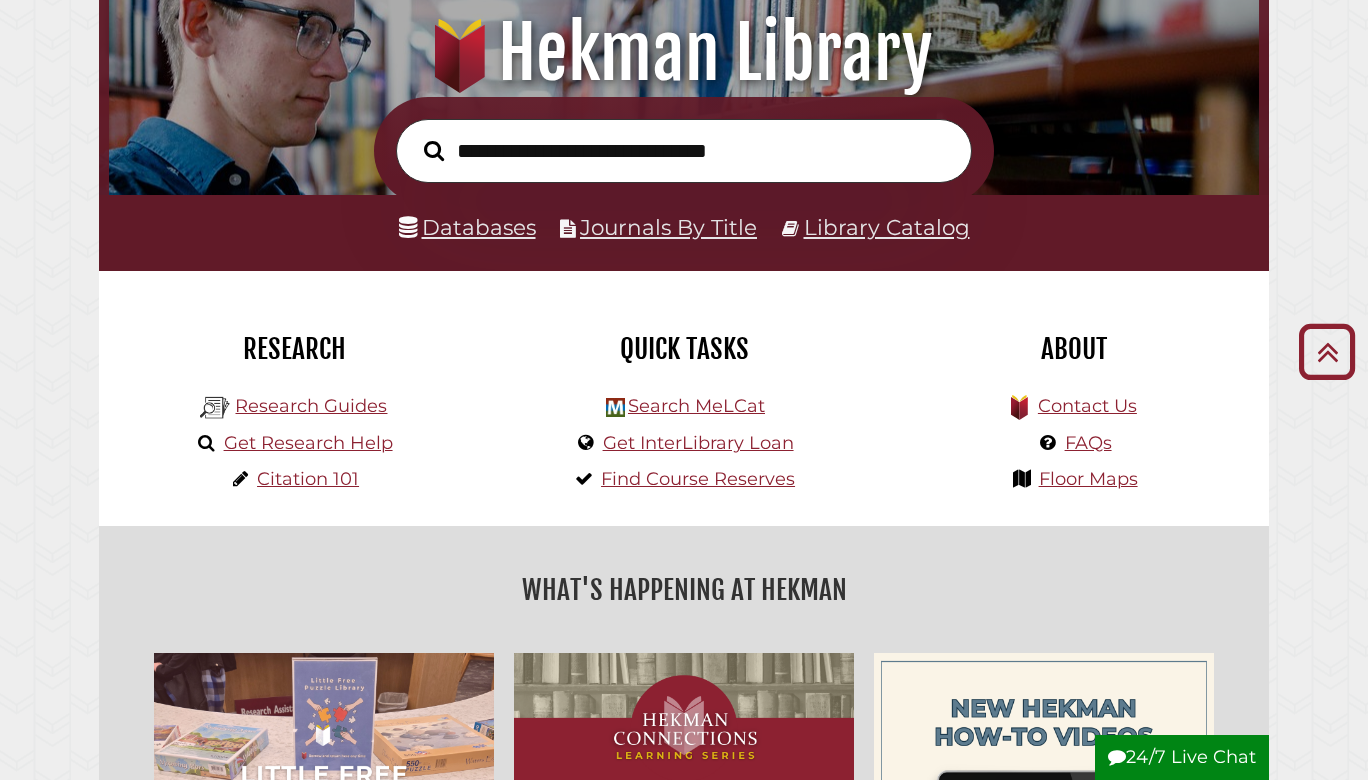 click at bounding box center [684, 151] 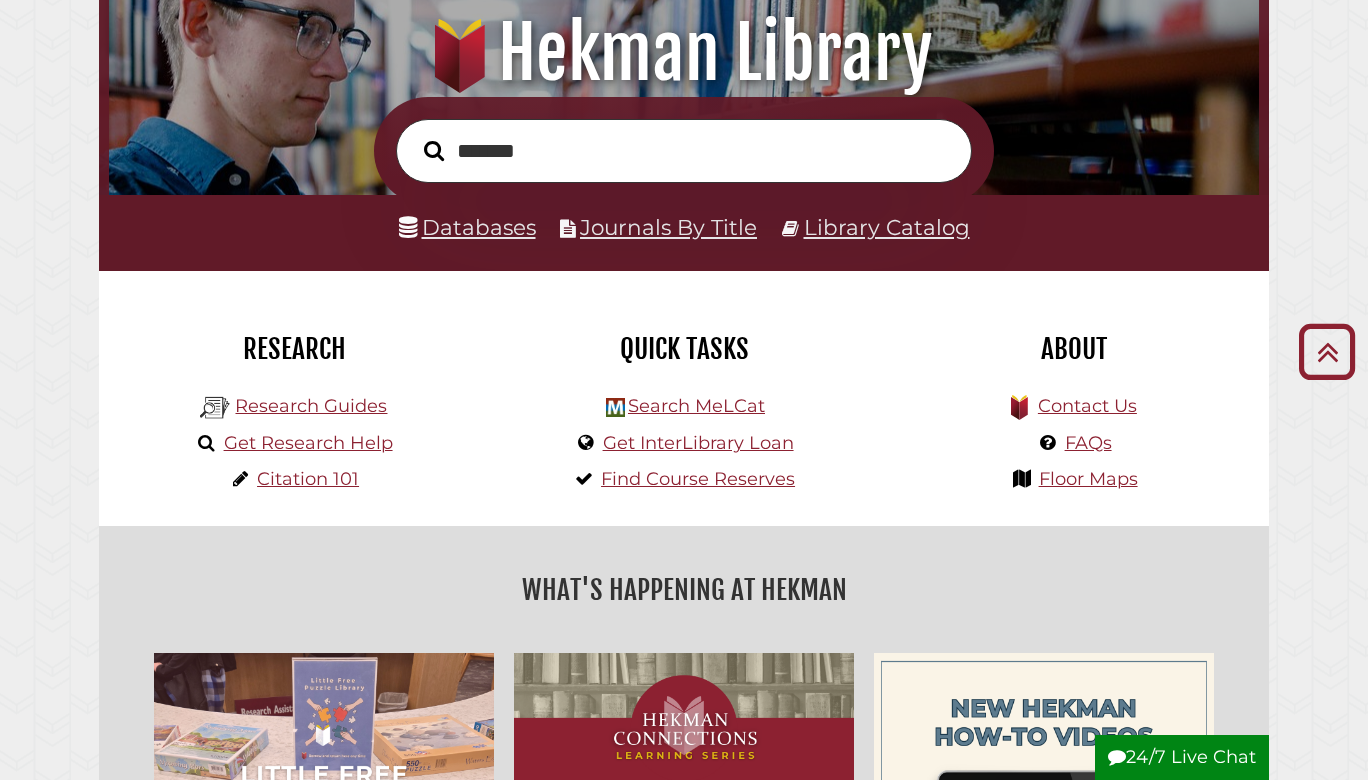 type on "*******" 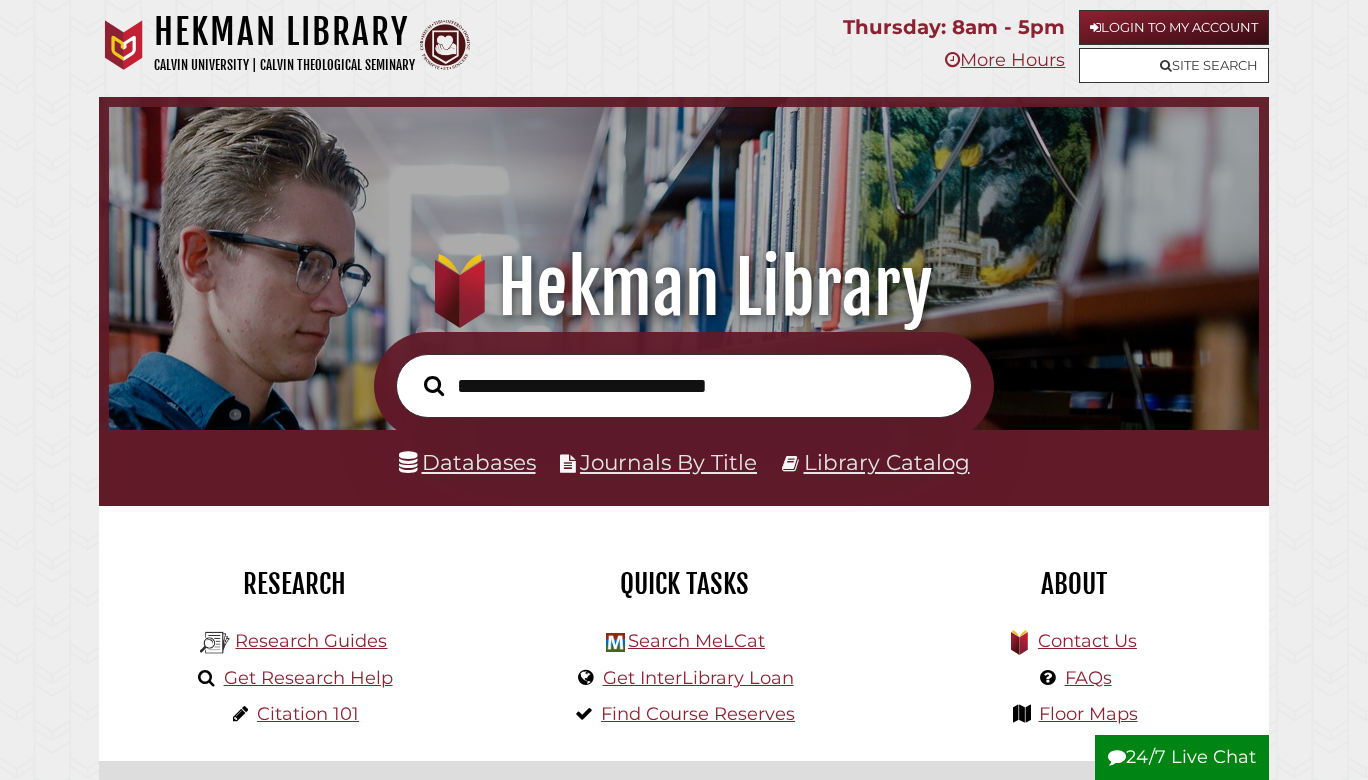 scroll, scrollTop: 41, scrollLeft: 0, axis: vertical 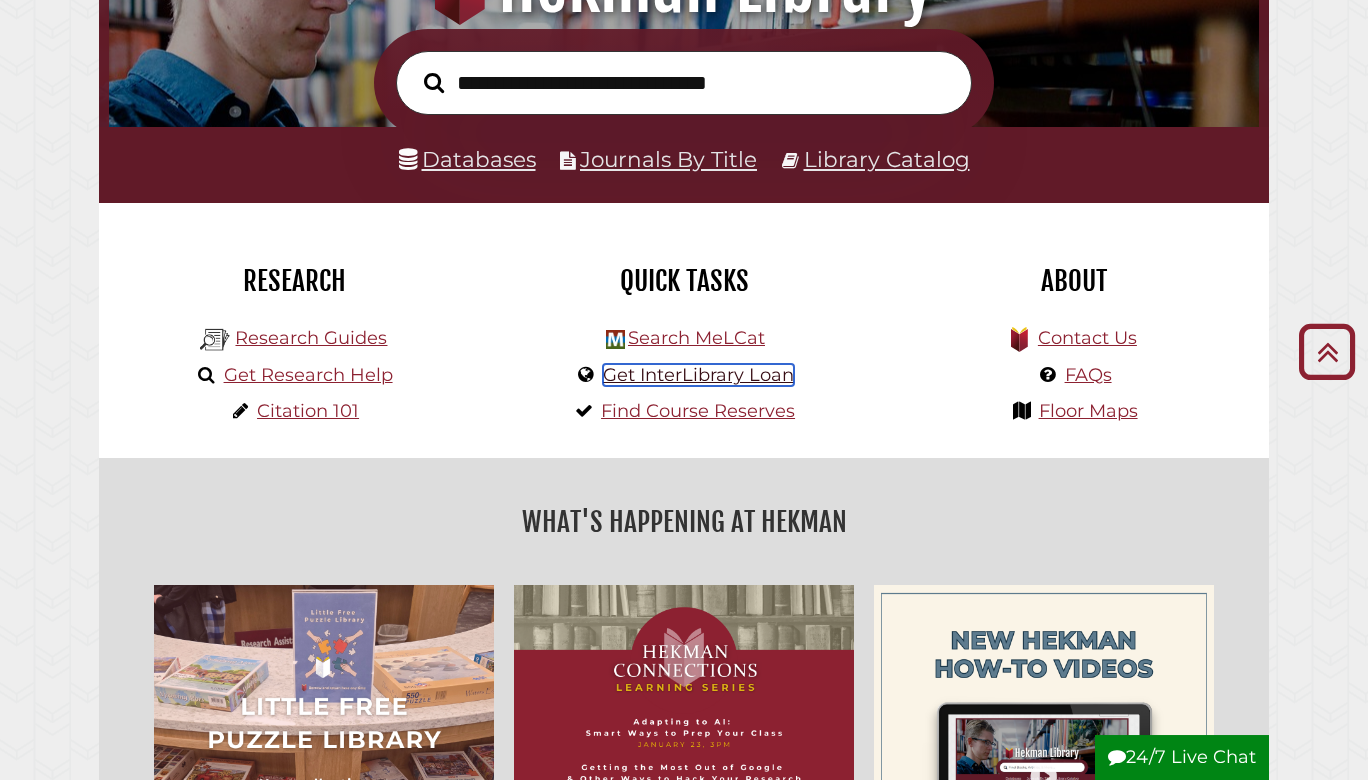 click on "Get InterLibrary Loan" at bounding box center [698, 375] 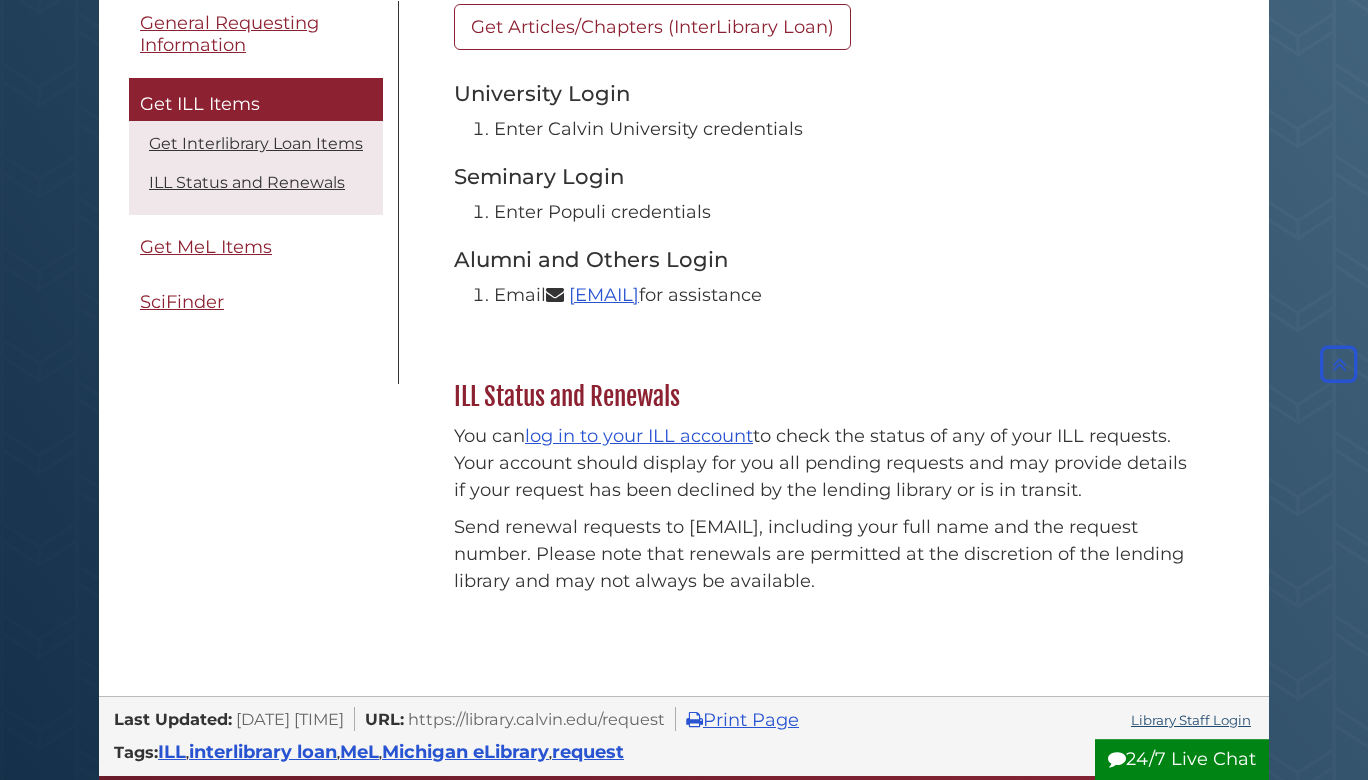 scroll, scrollTop: 0, scrollLeft: 0, axis: both 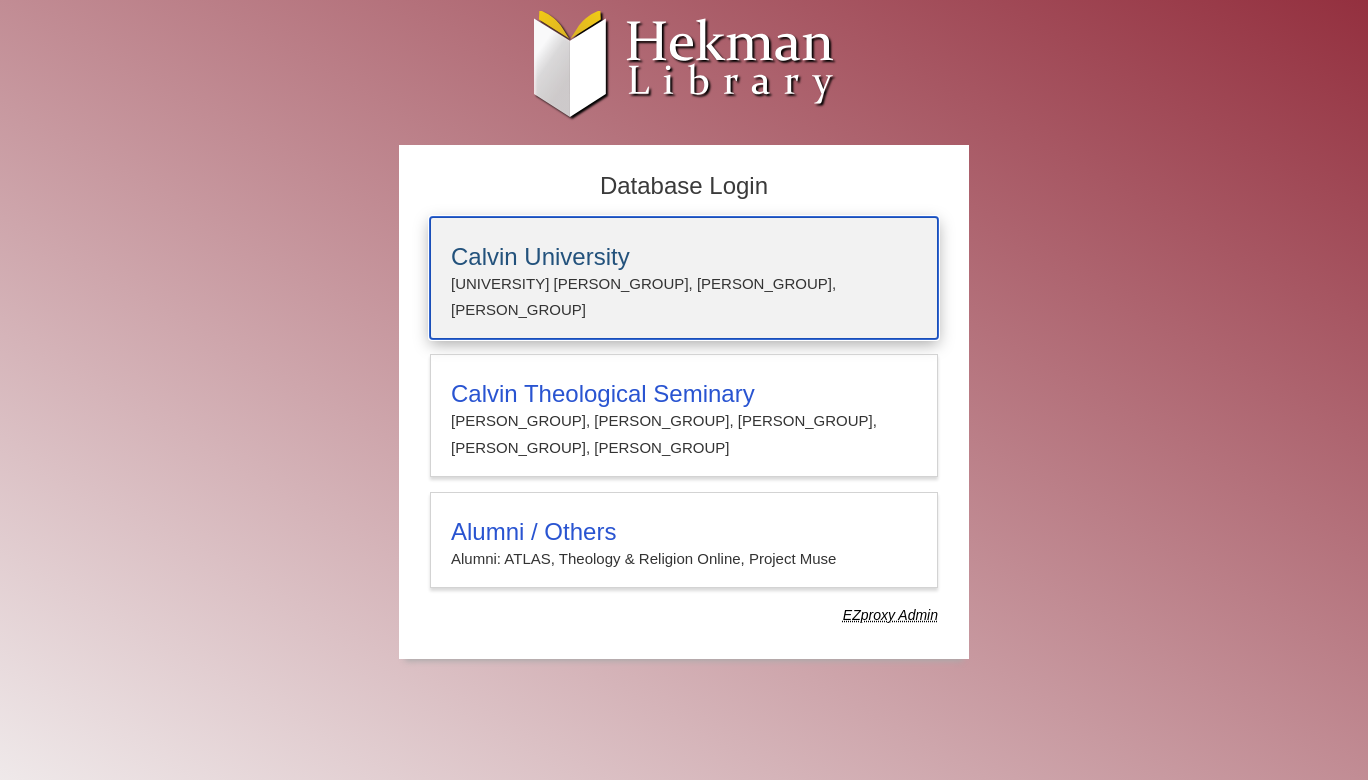 click on "[UNIVERSITY] [UNIVERSITY] [PERSON_GROUP], [PERSON_GROUP], [PERSON_GROUP]" at bounding box center [684, 278] 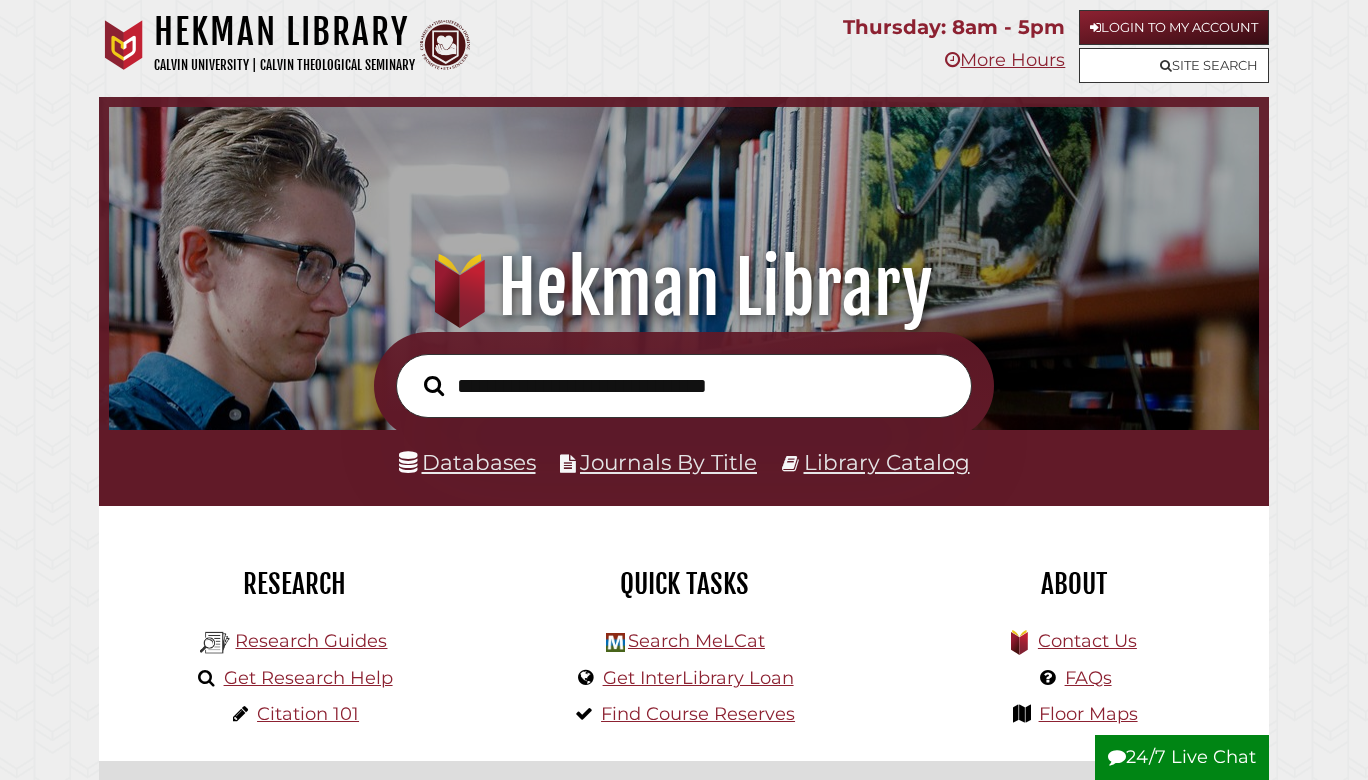 scroll, scrollTop: 0, scrollLeft: 0, axis: both 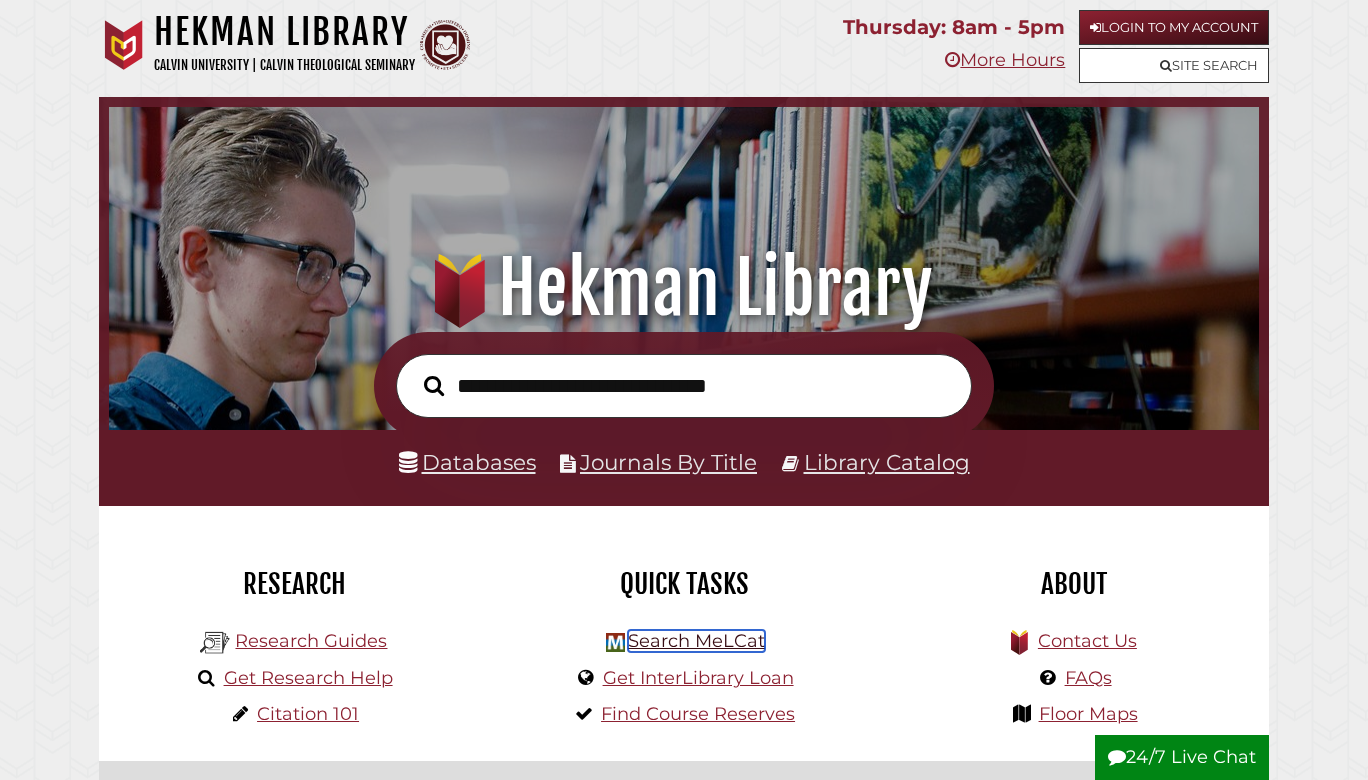 click on "Search MeLCat" at bounding box center (696, 641) 